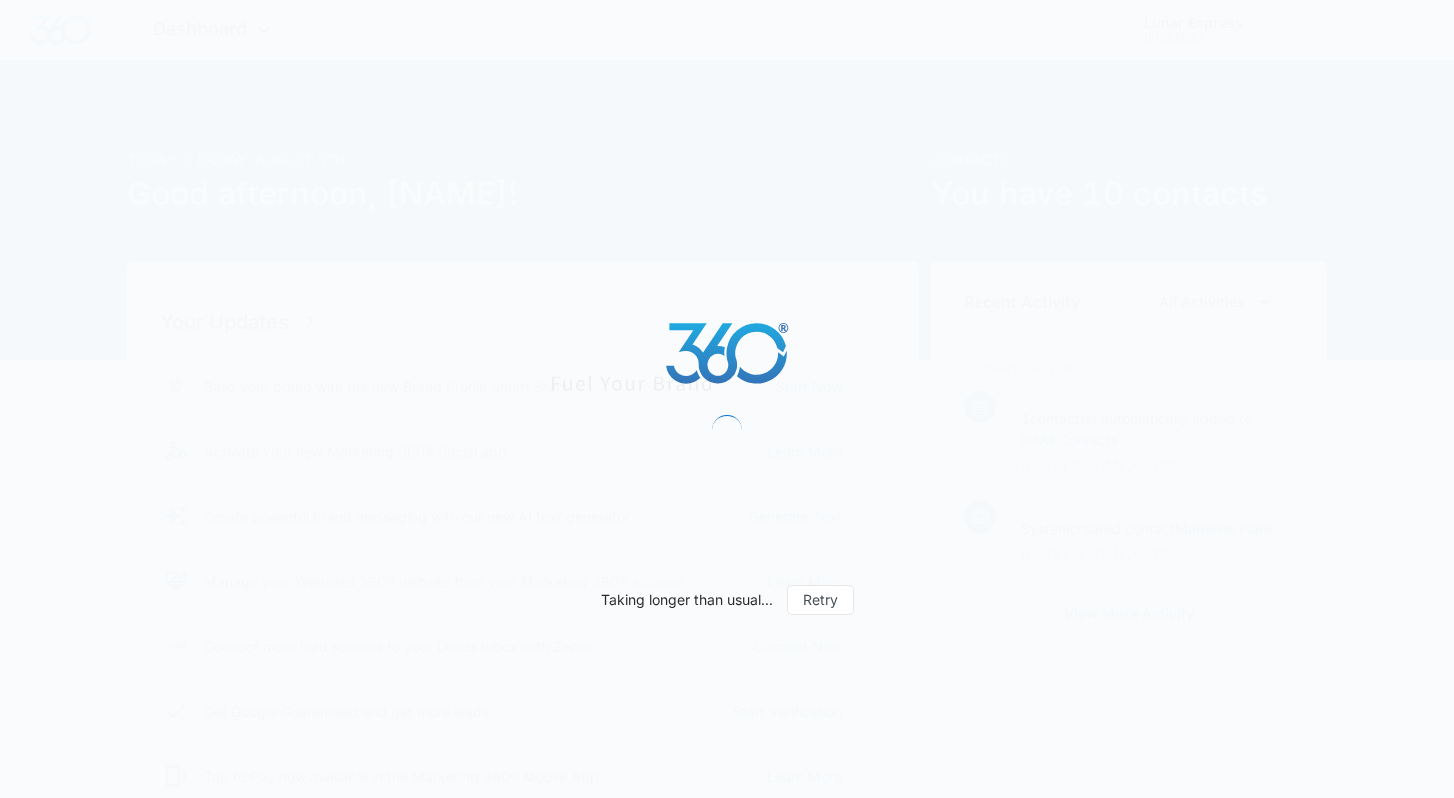 scroll, scrollTop: 0, scrollLeft: 0, axis: both 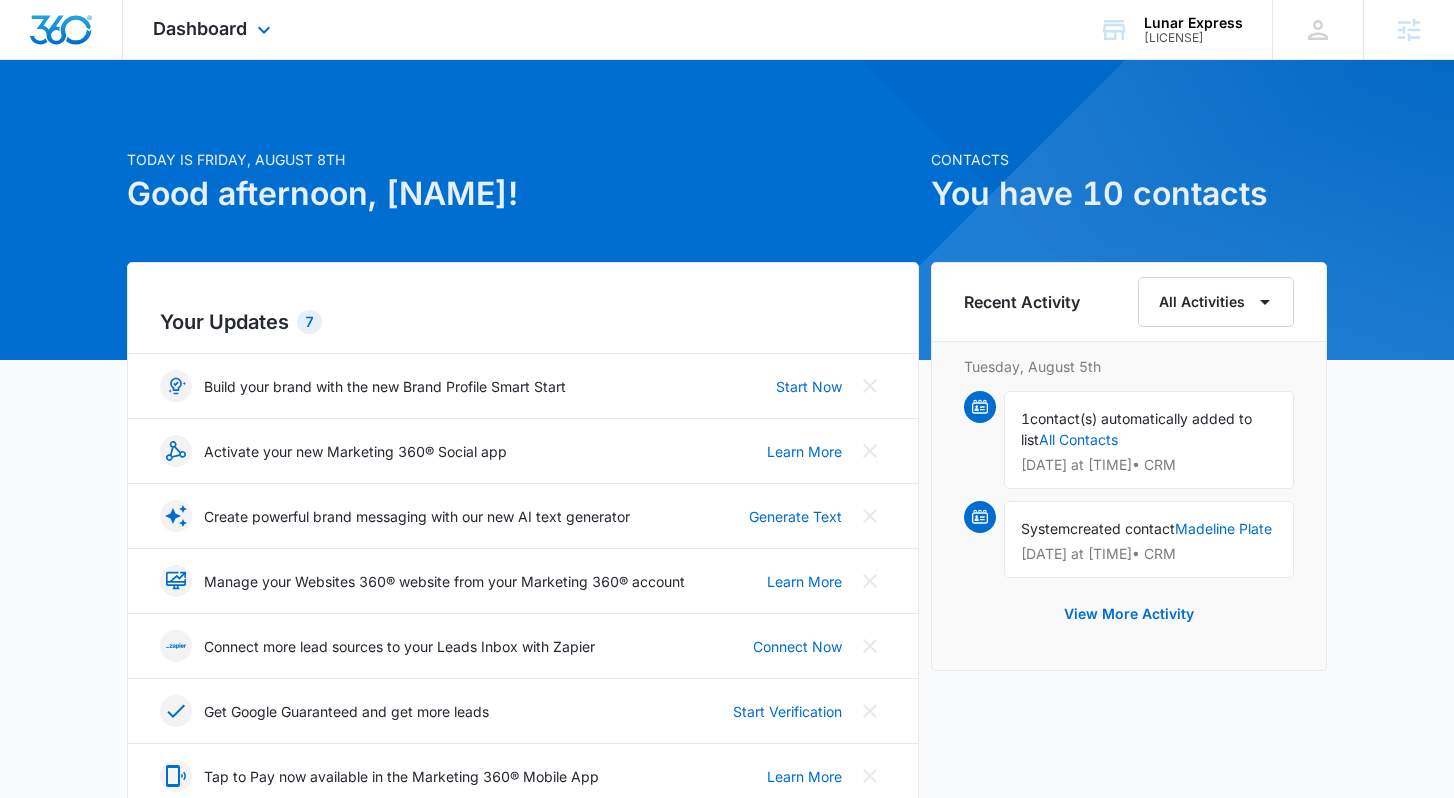 click on "Dashboard Apps Reputation Websites Forms CRM Email Social Shop Payments POS Content Ads Intelligence Files Brand Settings" at bounding box center (214, 29) 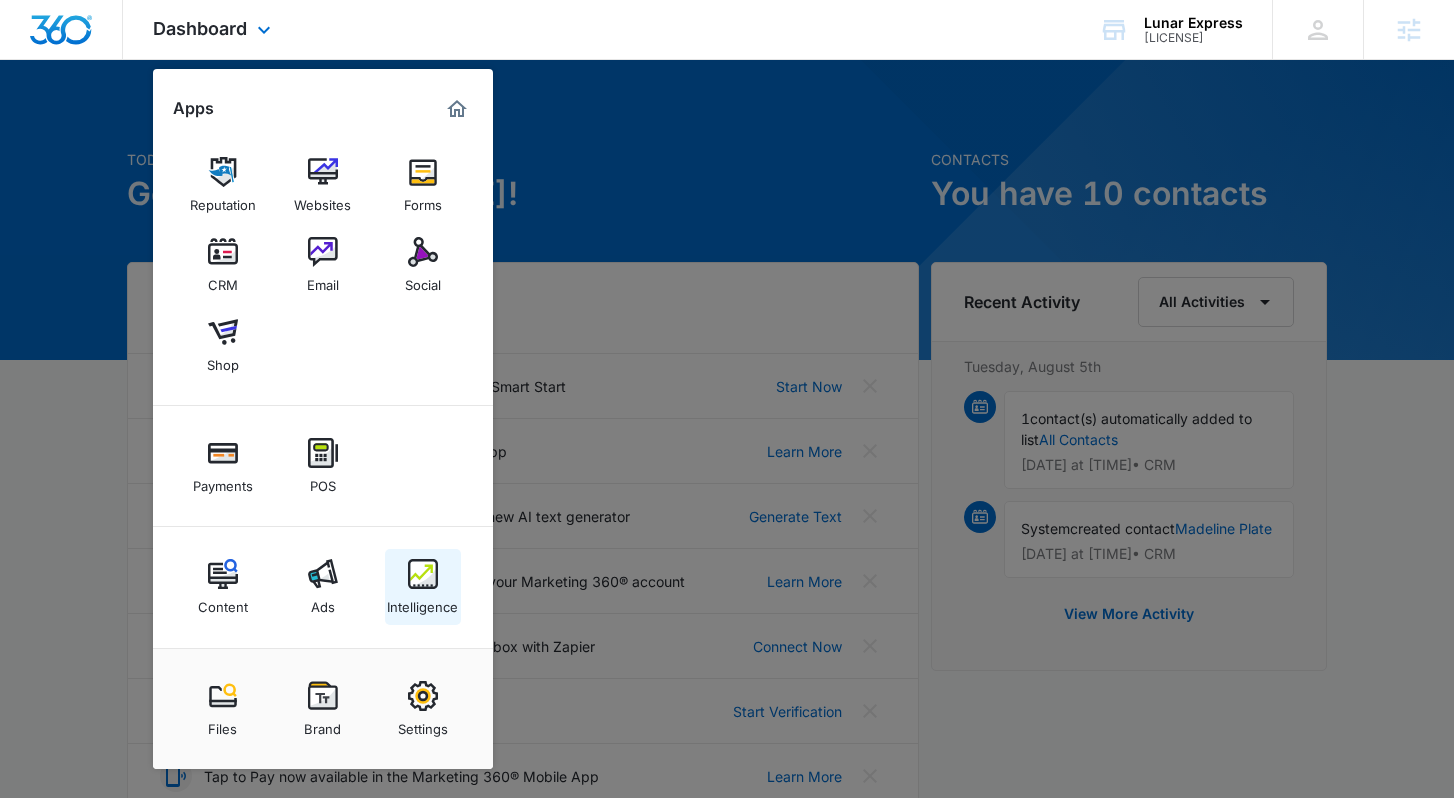 click on "Intelligence" at bounding box center (422, 602) 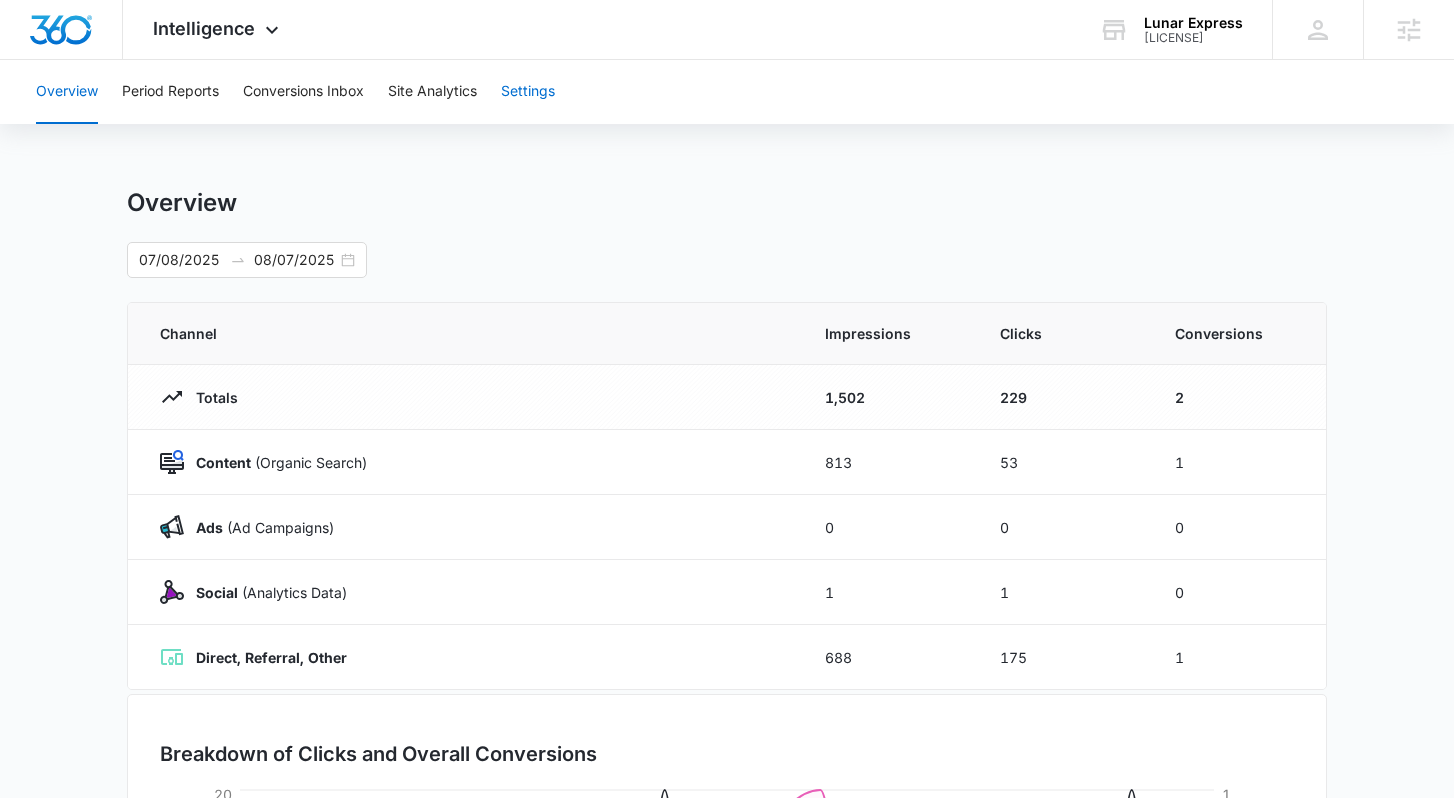 click on "Settings" at bounding box center [528, 92] 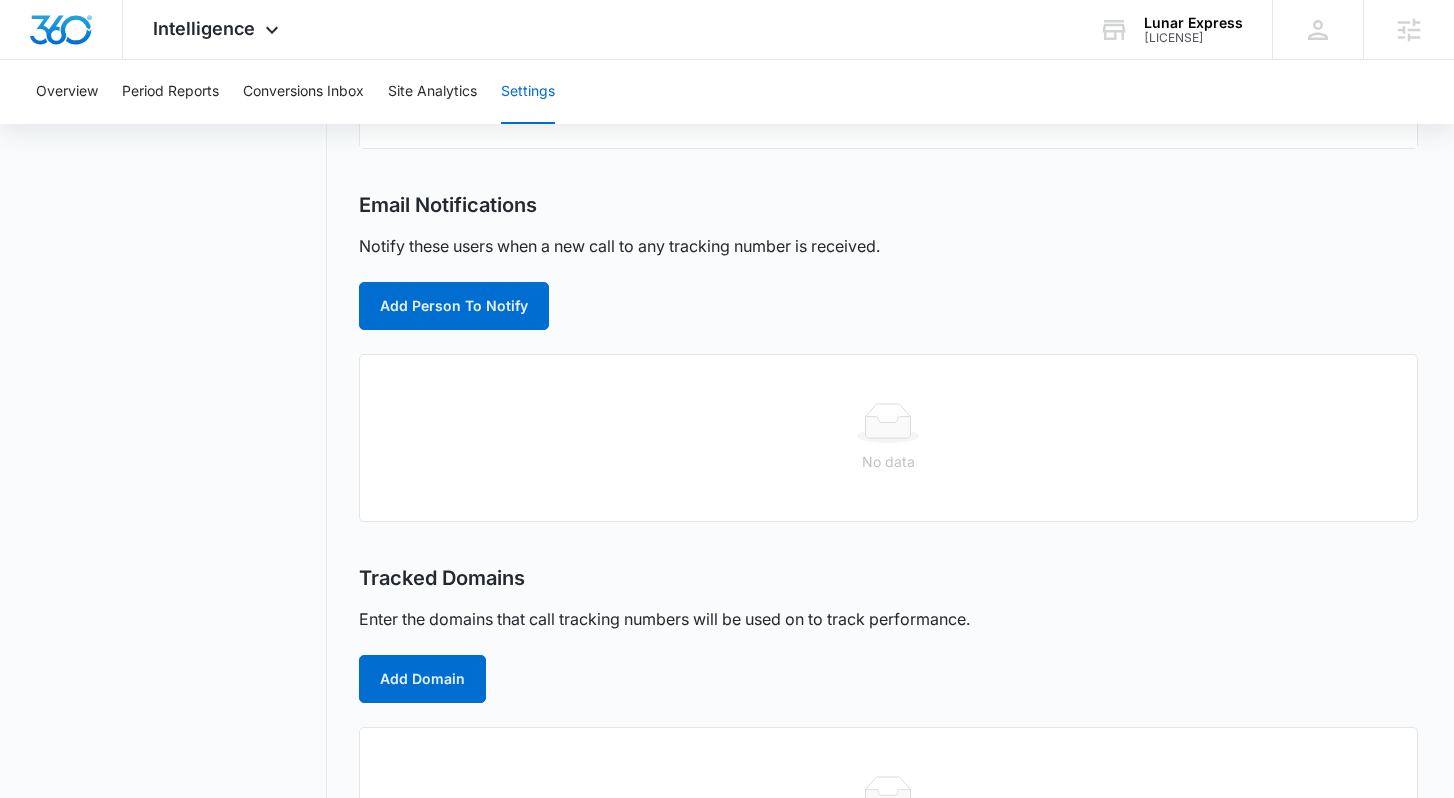 scroll, scrollTop: 0, scrollLeft: 0, axis: both 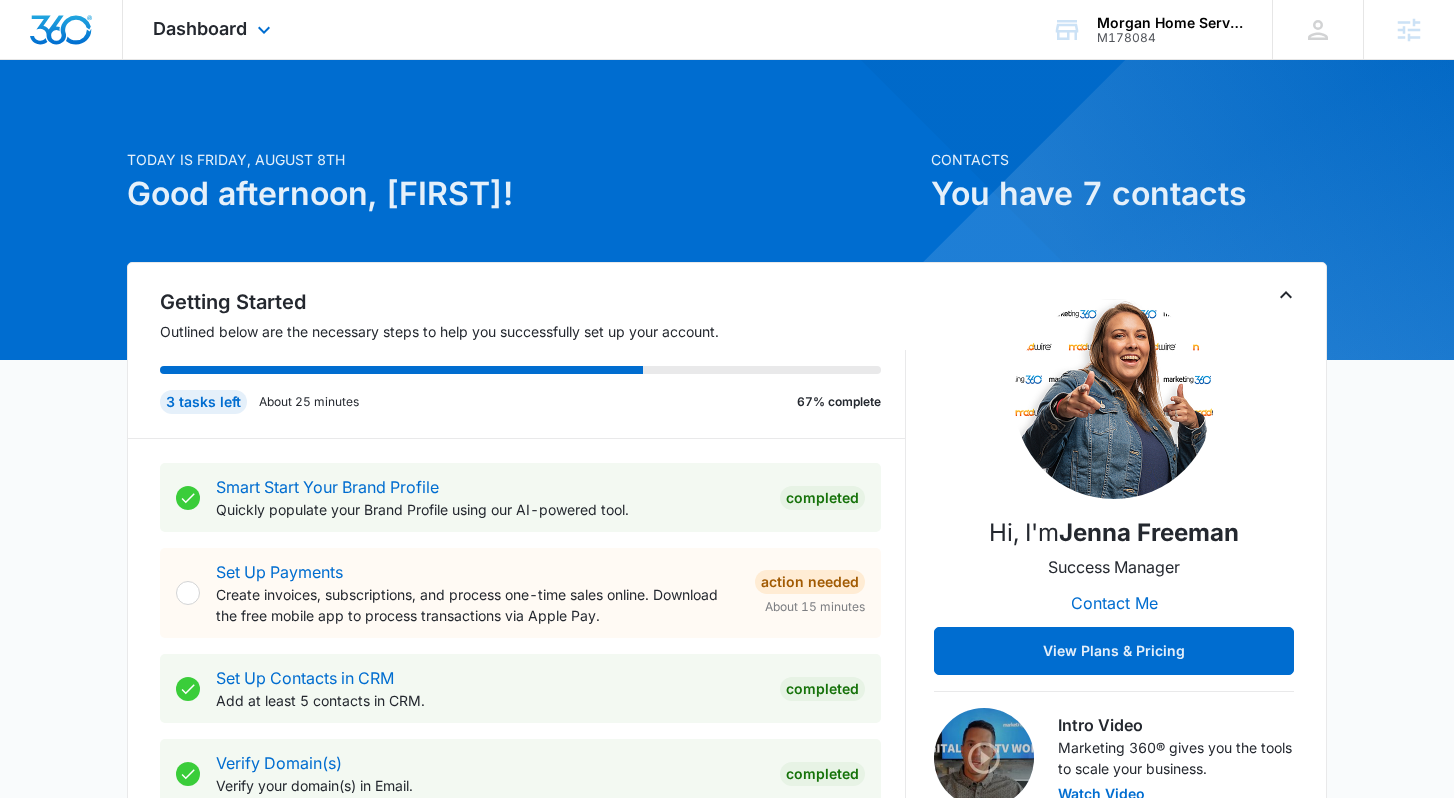 click on "Dashboard Apps Reputation Websites Forms CRM Email Social Payments POS Content Ads Intelligence Files Brand Settings" at bounding box center (214, 29) 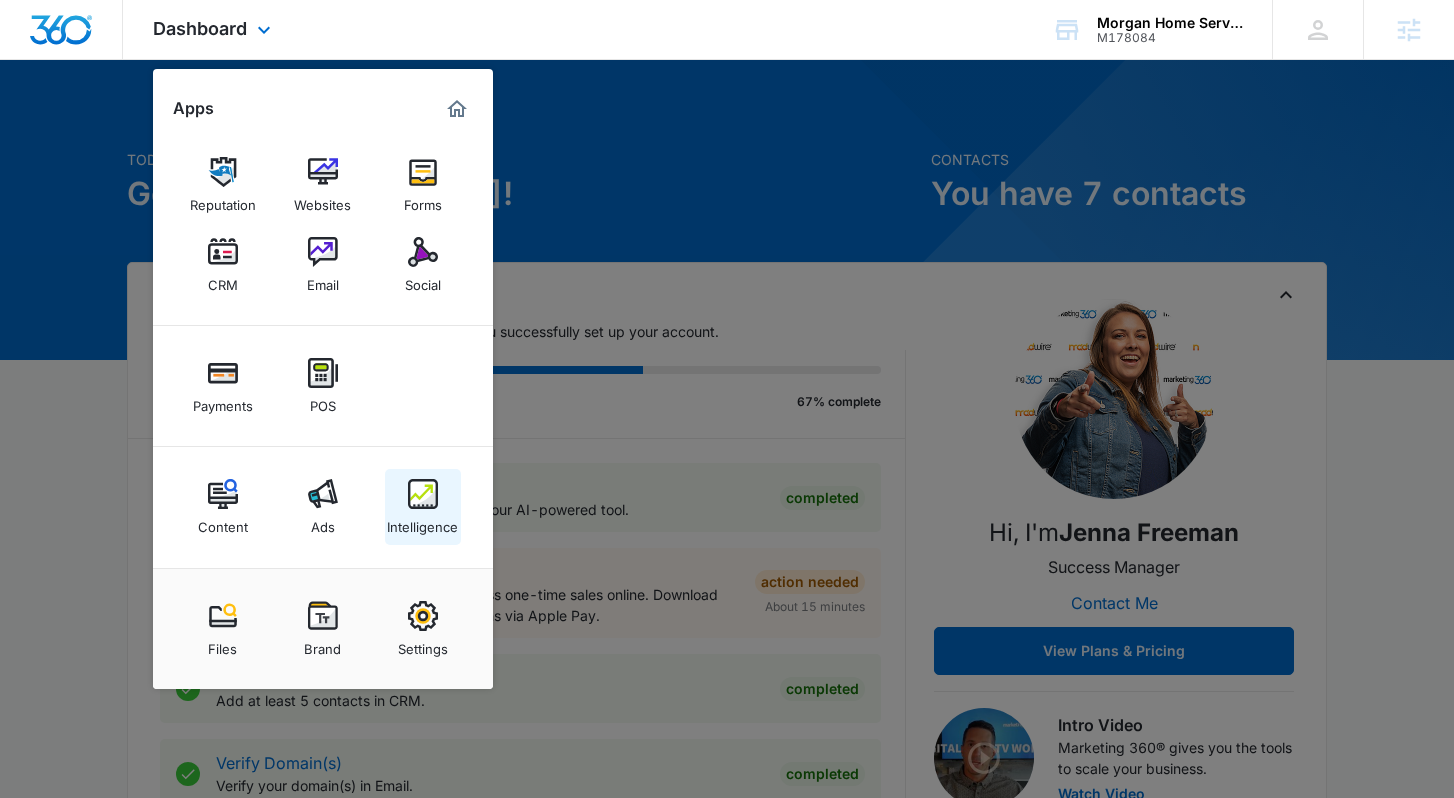 click on "Intelligence" at bounding box center [422, 522] 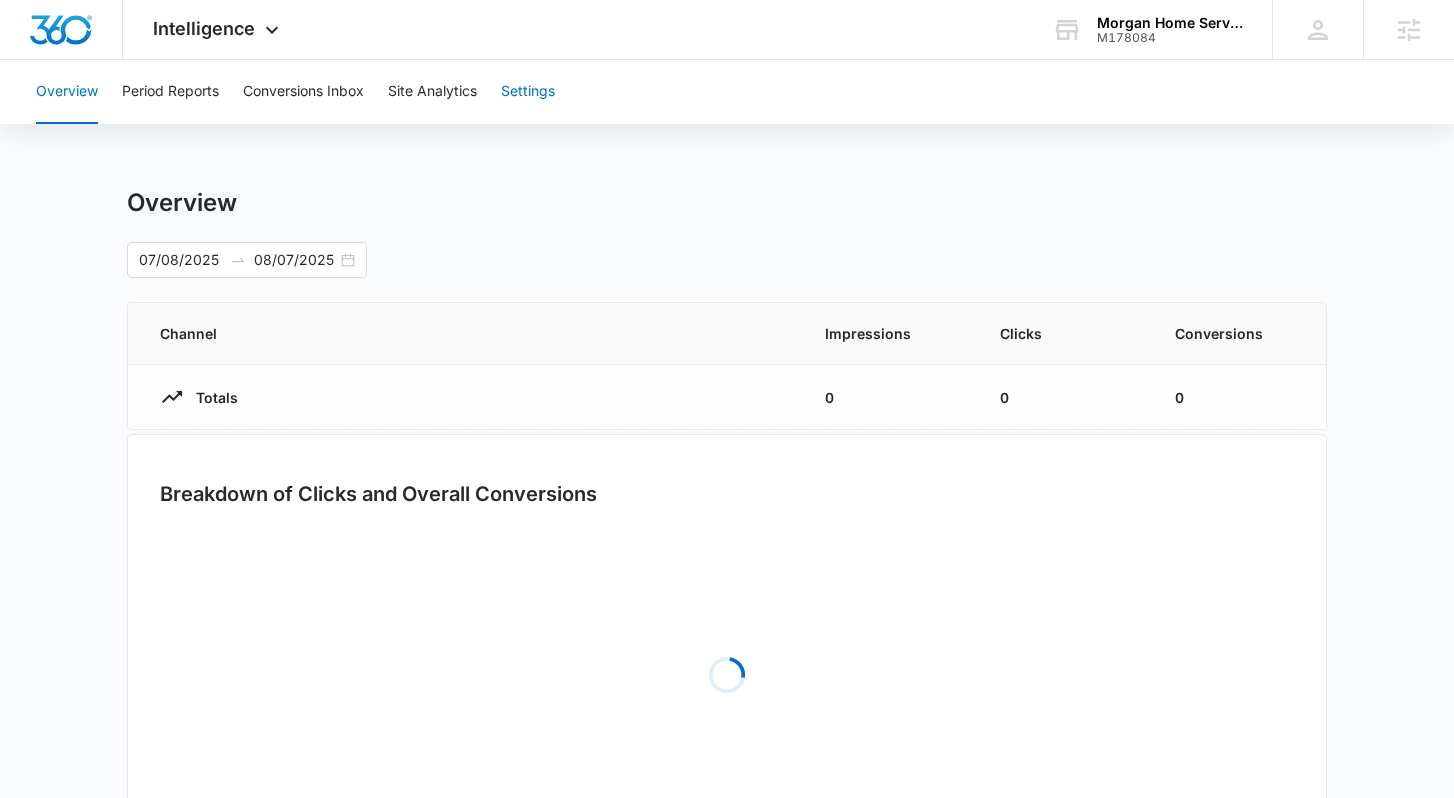 click on "Settings" at bounding box center [528, 92] 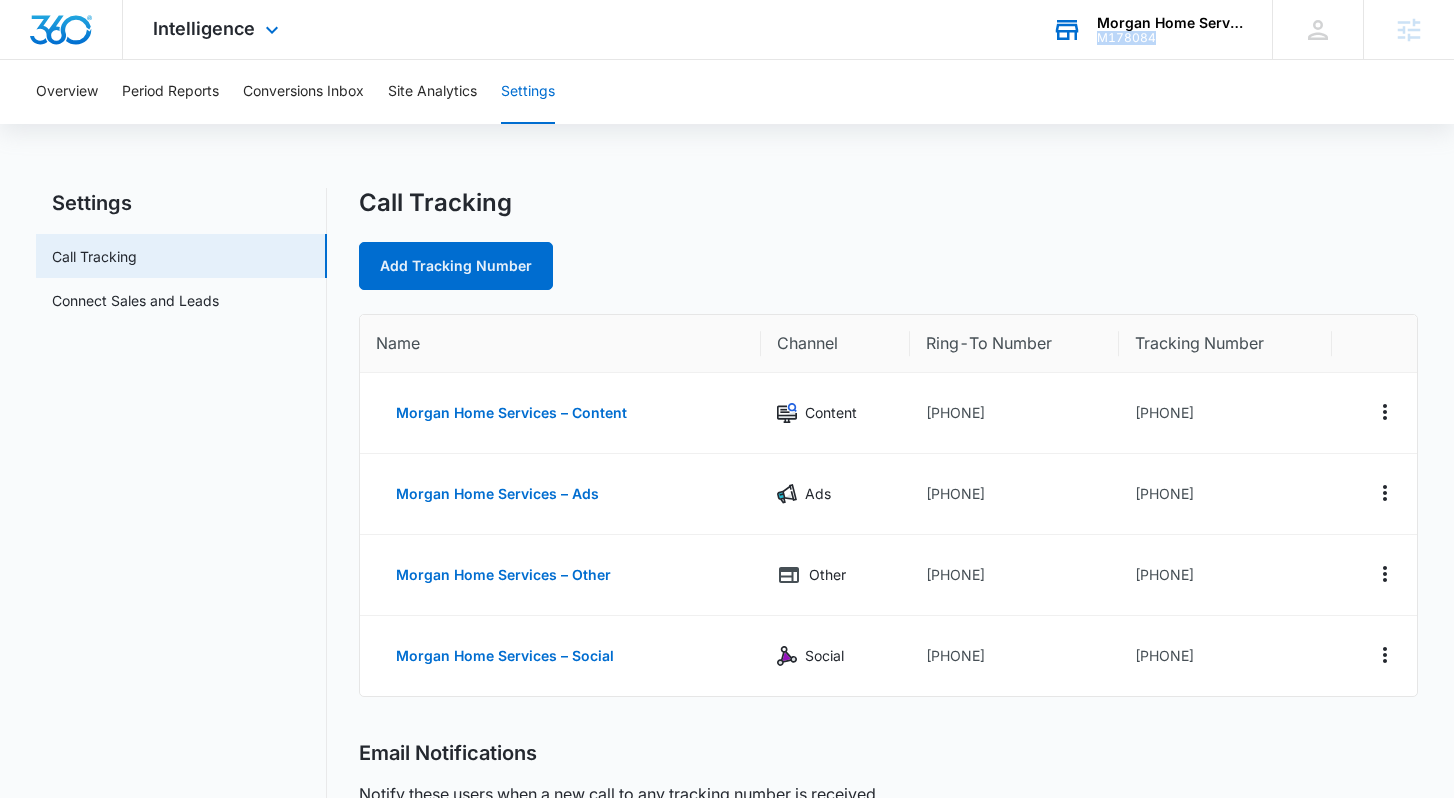 drag, startPoint x: 1156, startPoint y: 39, endPoint x: 1101, endPoint y: 40, distance: 55.00909 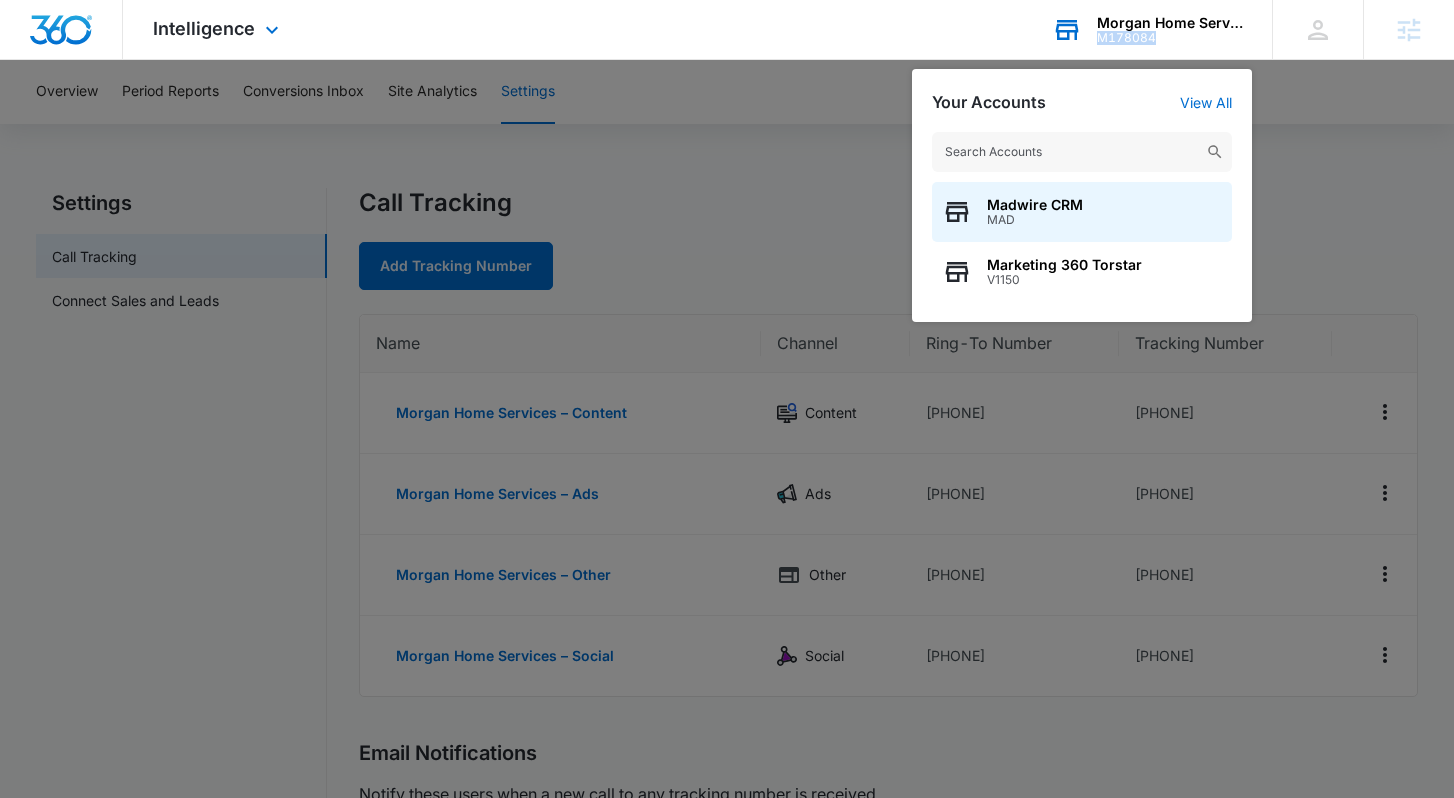 drag, startPoint x: 1096, startPoint y: 39, endPoint x: 1153, endPoint y: 40, distance: 57.00877 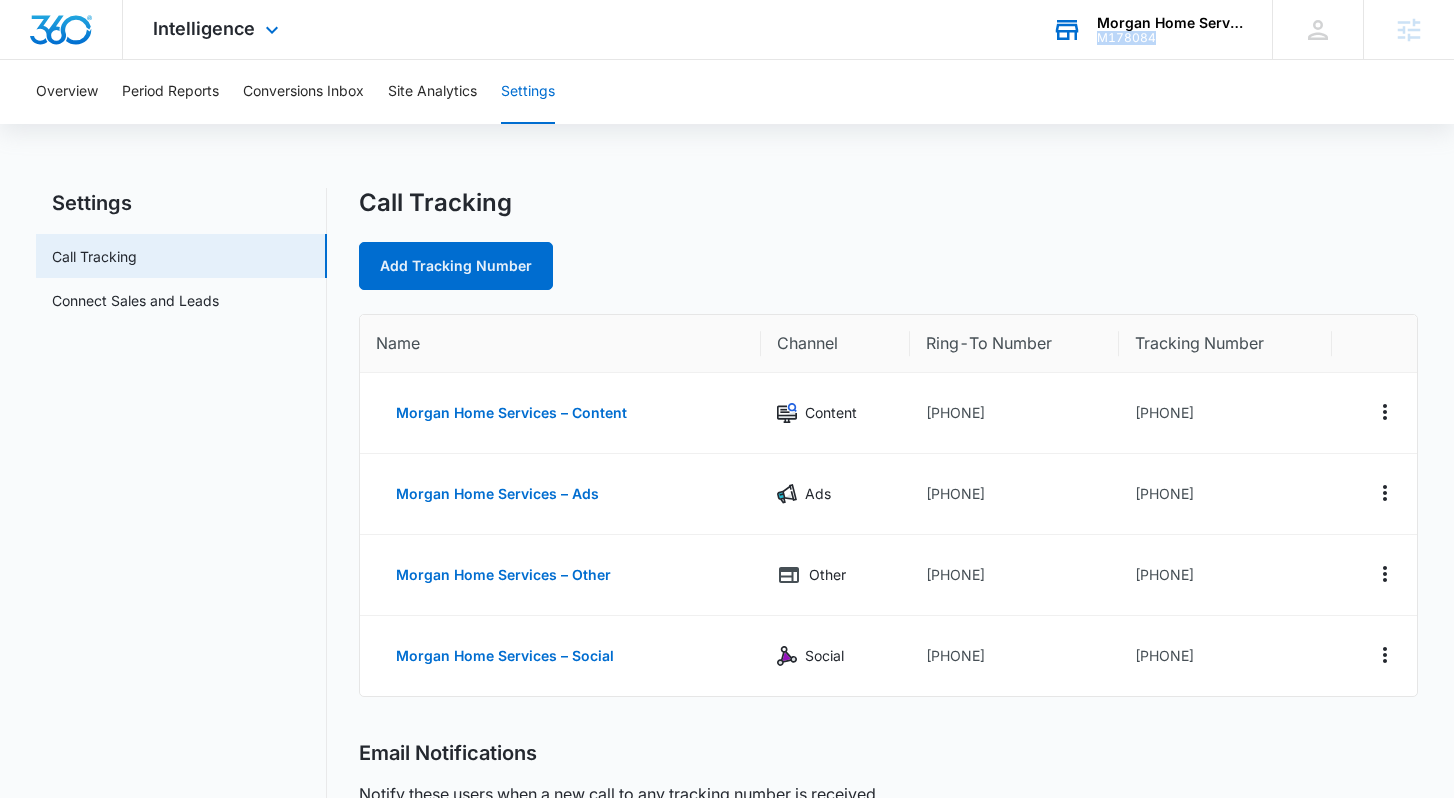 copy on "M178084" 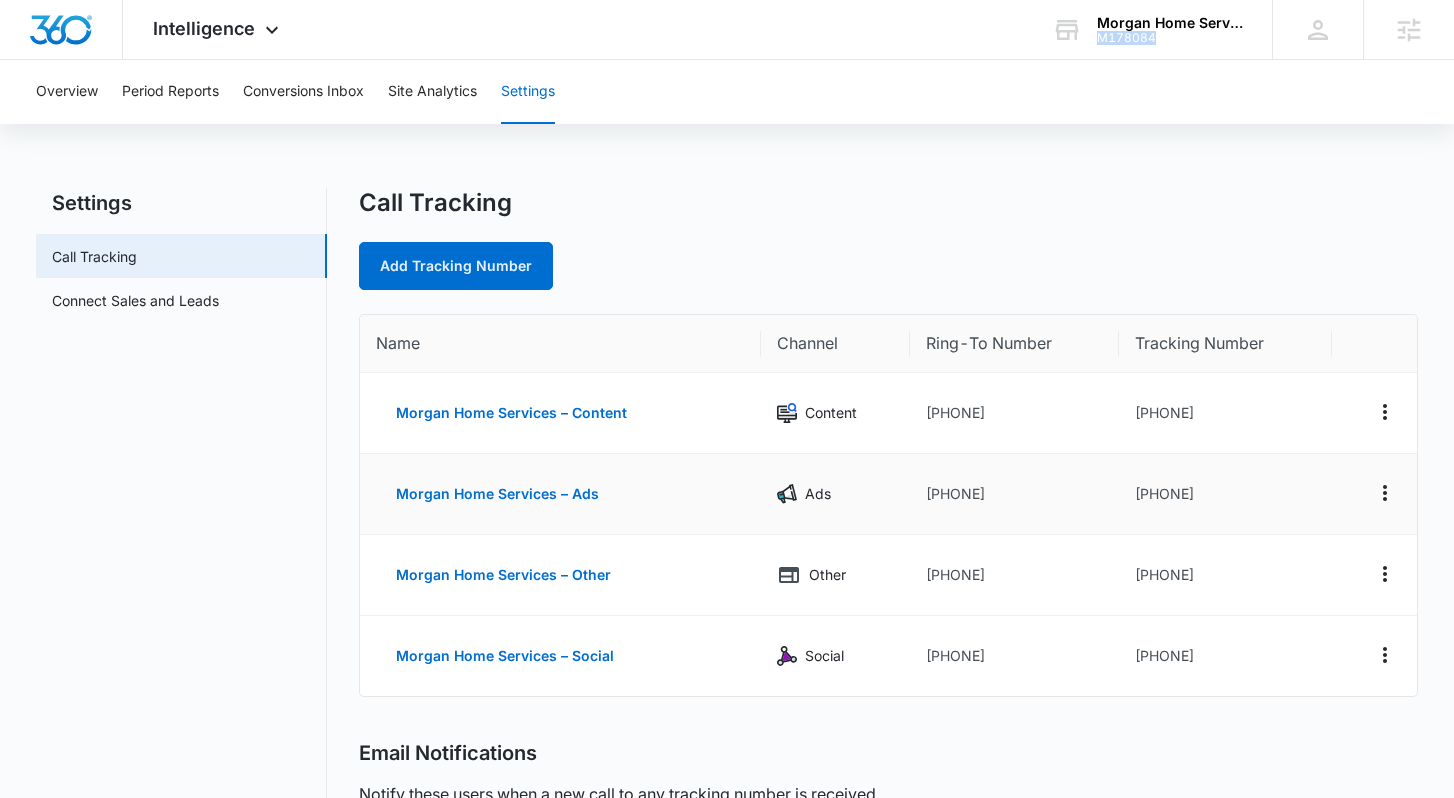 drag, startPoint x: 1238, startPoint y: 492, endPoint x: 1149, endPoint y: 486, distance: 89.20202 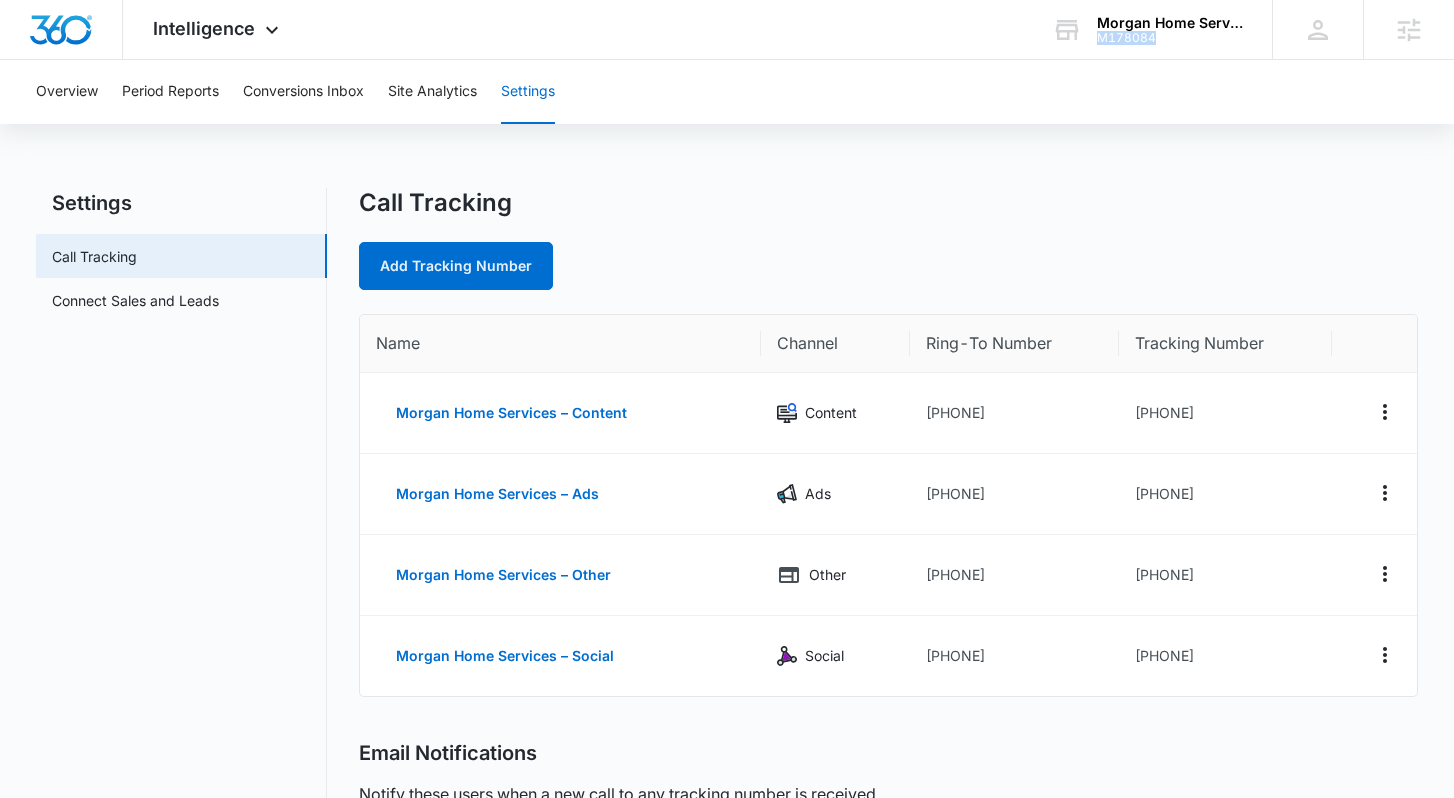 copy on "3522616381" 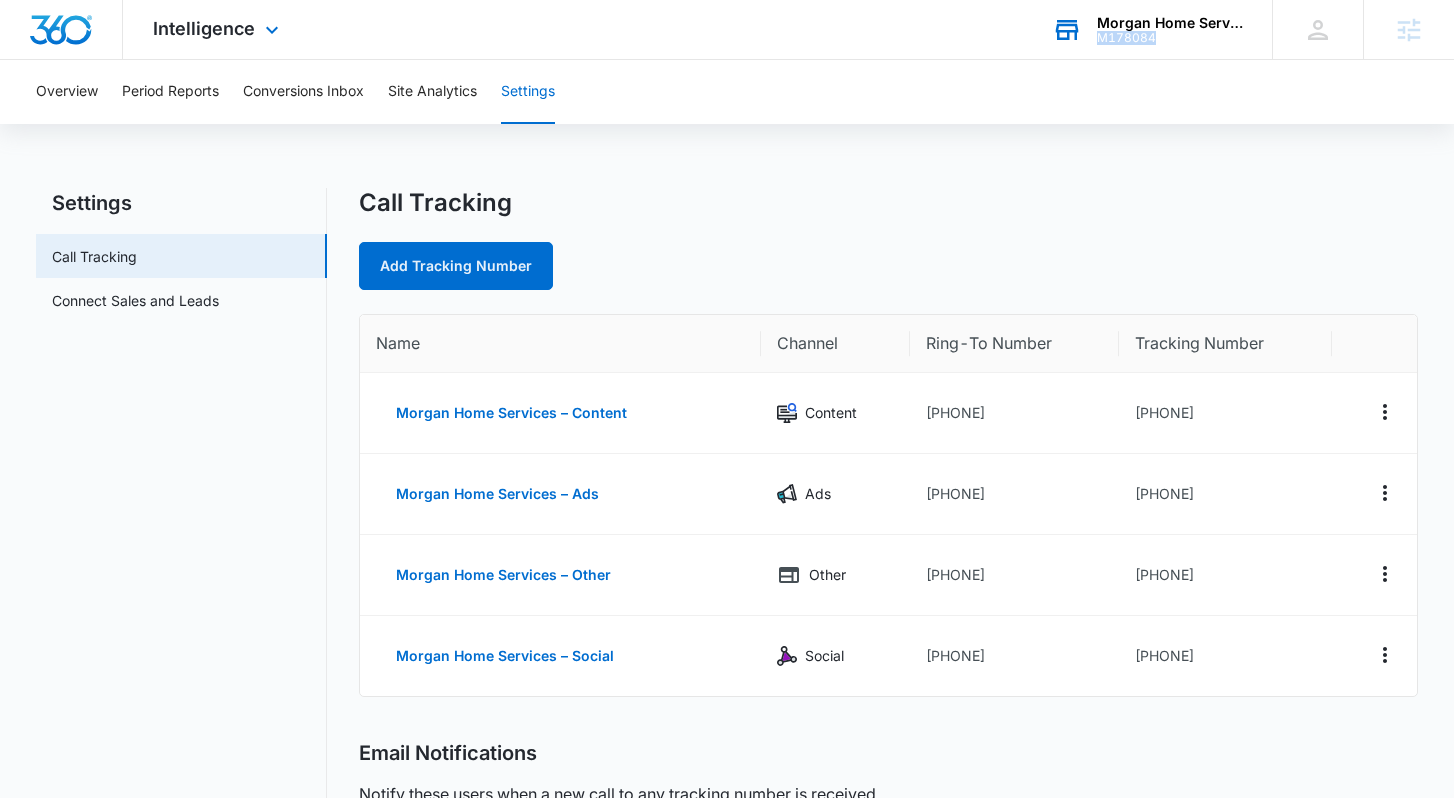 drag, startPoint x: 1157, startPoint y: 40, endPoint x: 1095, endPoint y: 42, distance: 62.03225 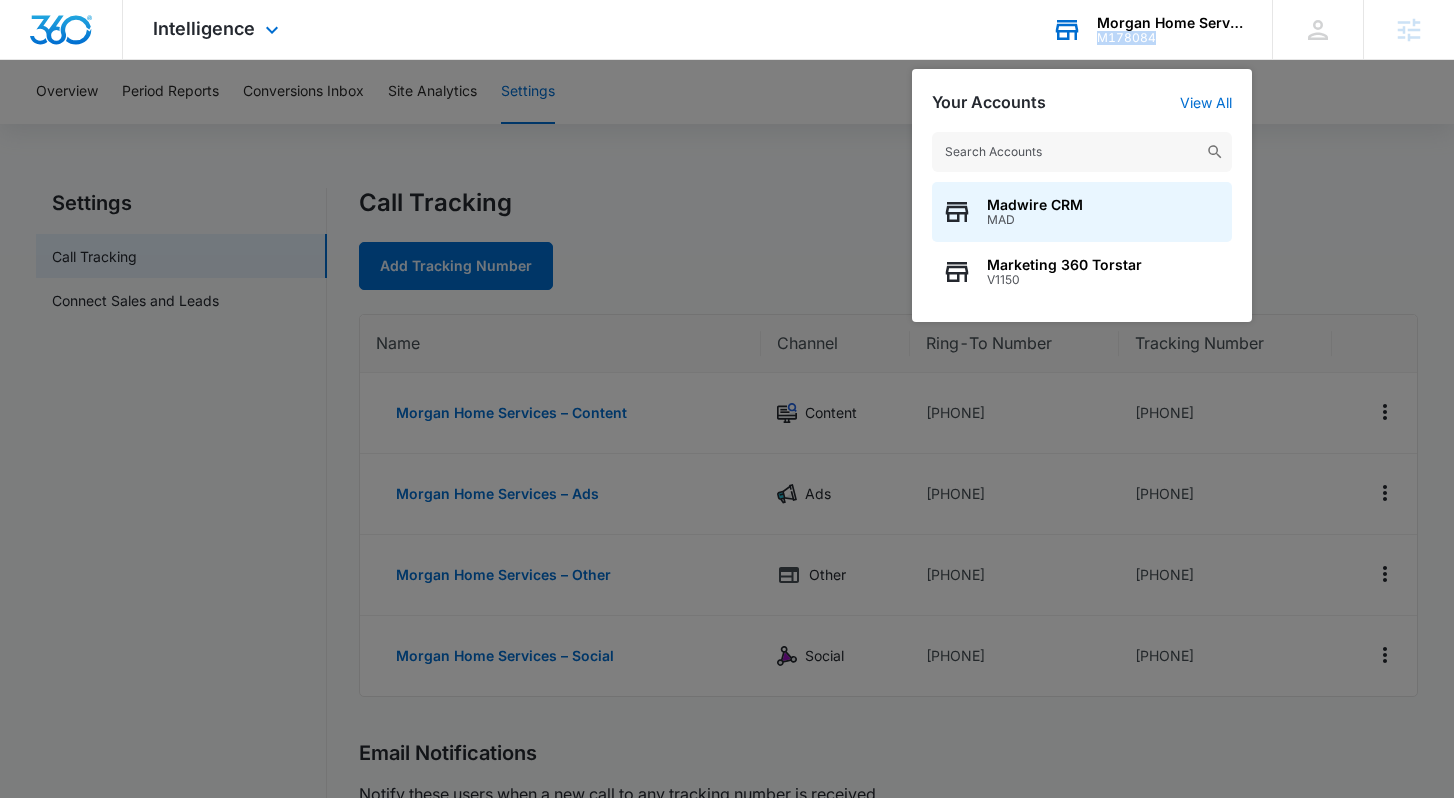 drag, startPoint x: 1099, startPoint y: 38, endPoint x: 1161, endPoint y: 44, distance: 62.289646 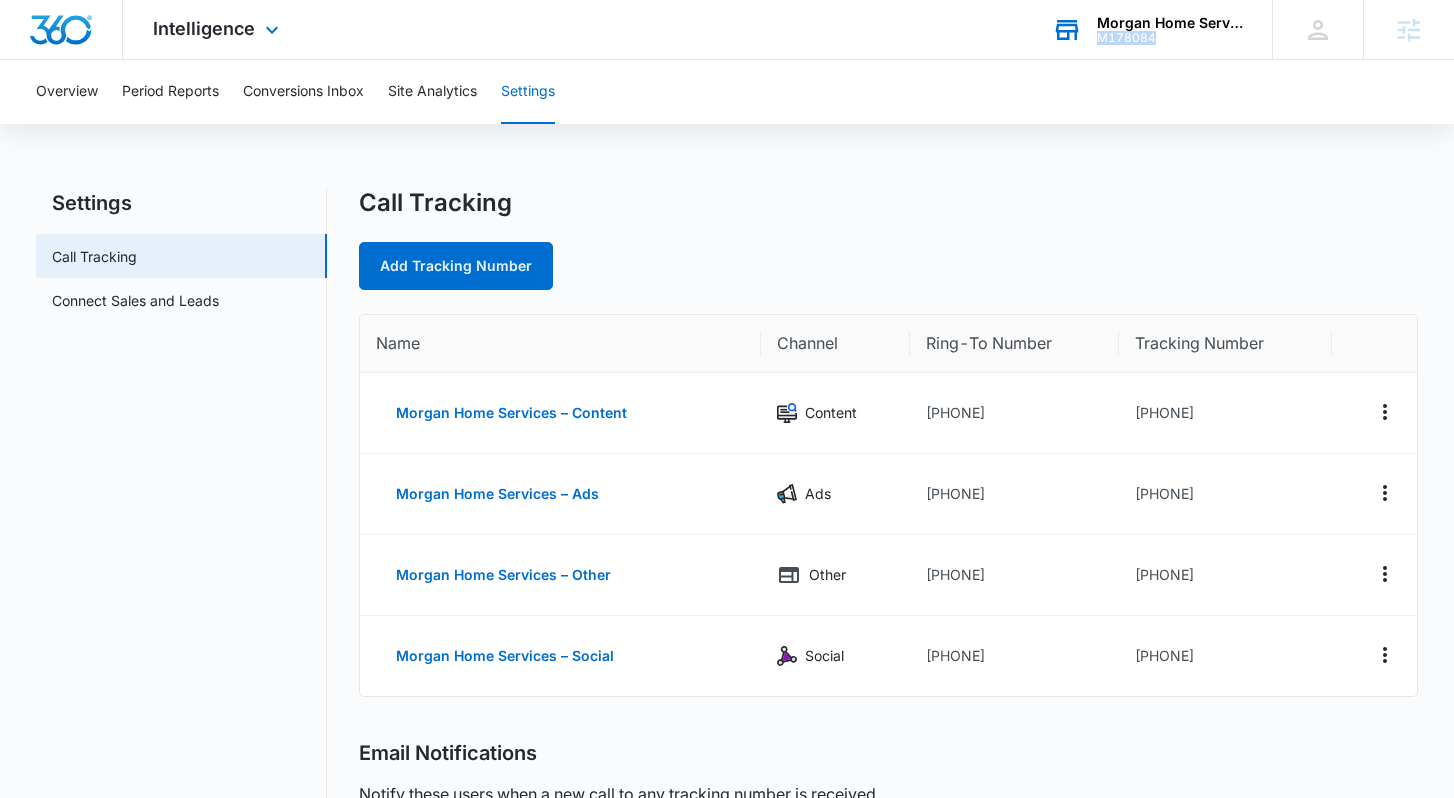 copy on "M178084" 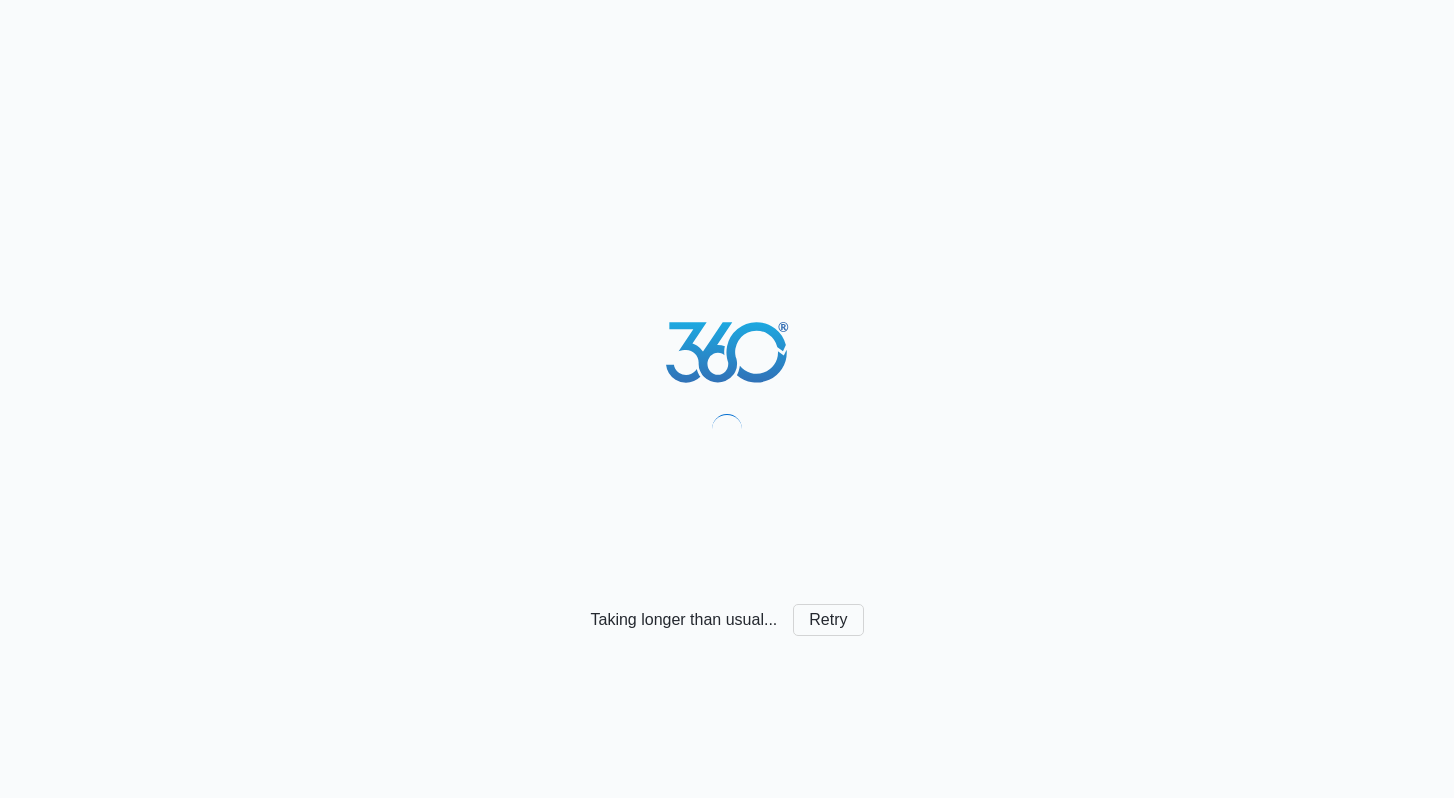 scroll, scrollTop: 0, scrollLeft: 0, axis: both 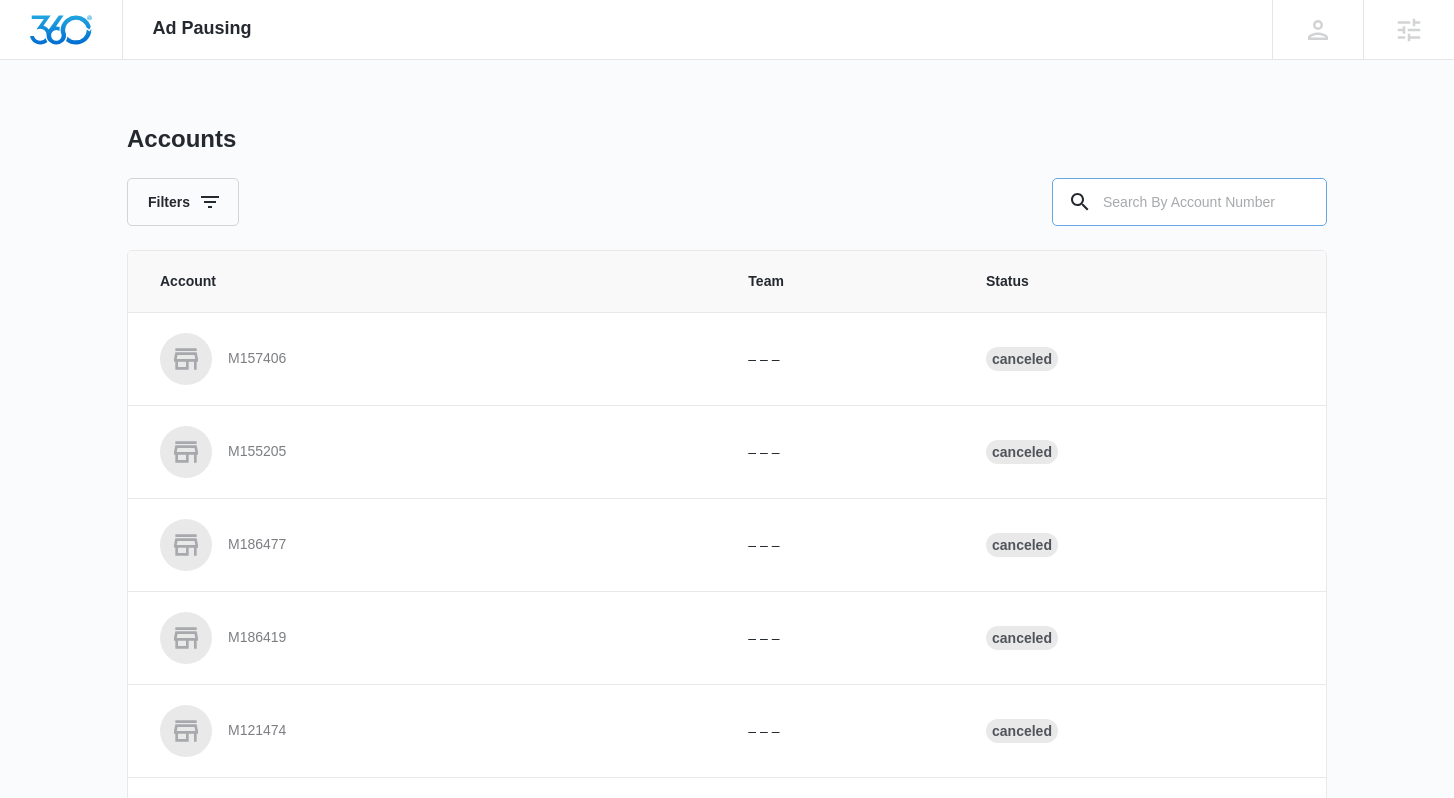 click at bounding box center (1189, 202) 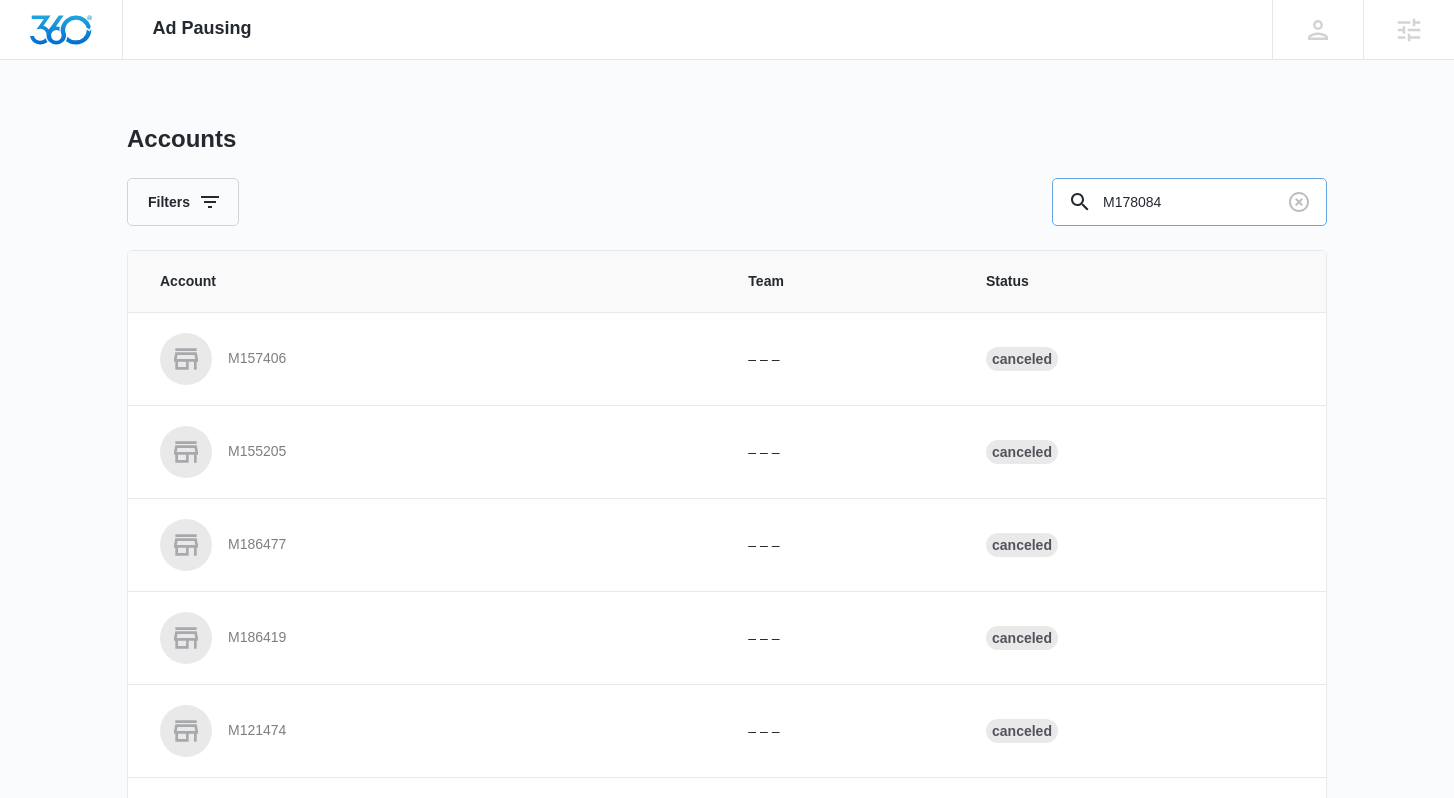 type on "M178084" 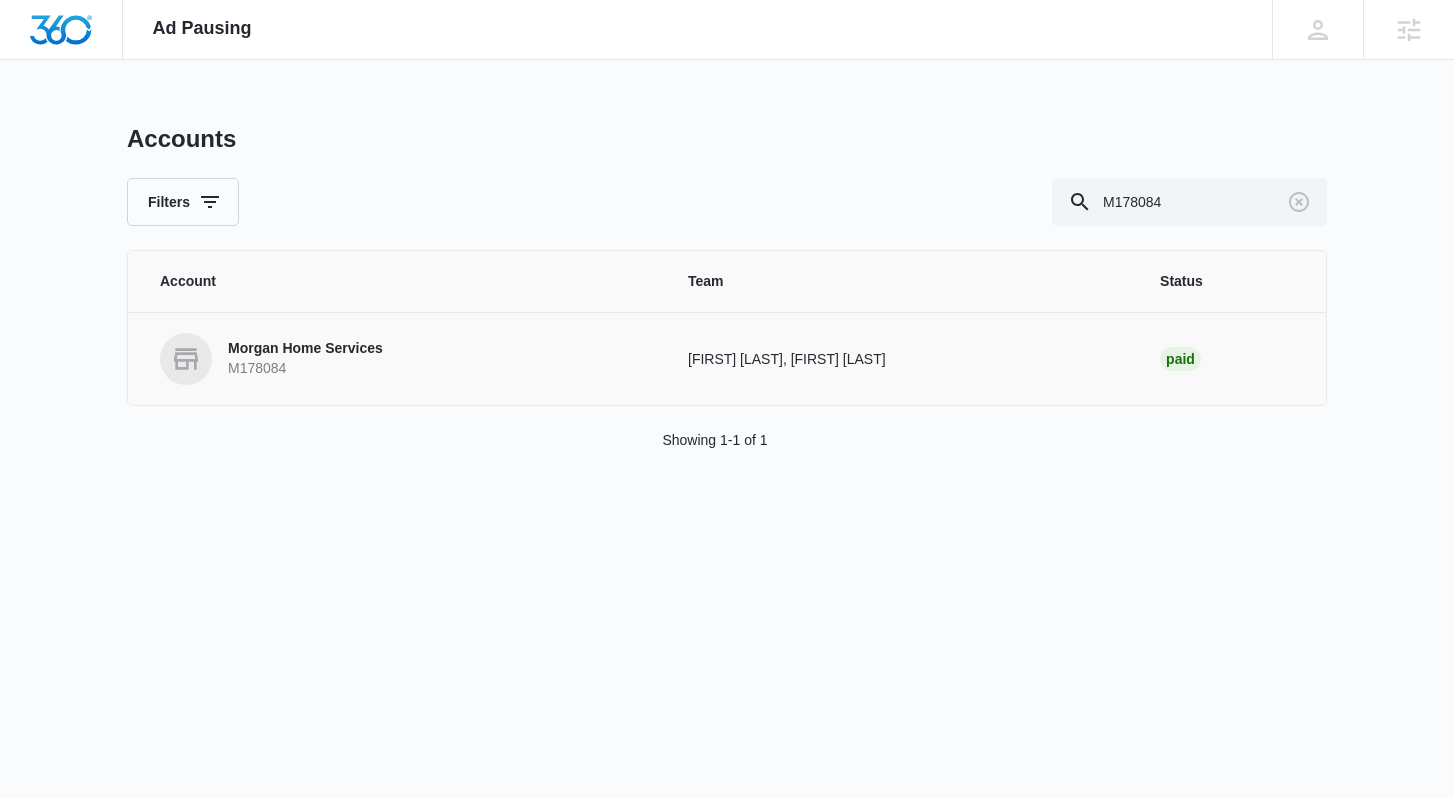 click on "Morgan Home Services" at bounding box center (305, 349) 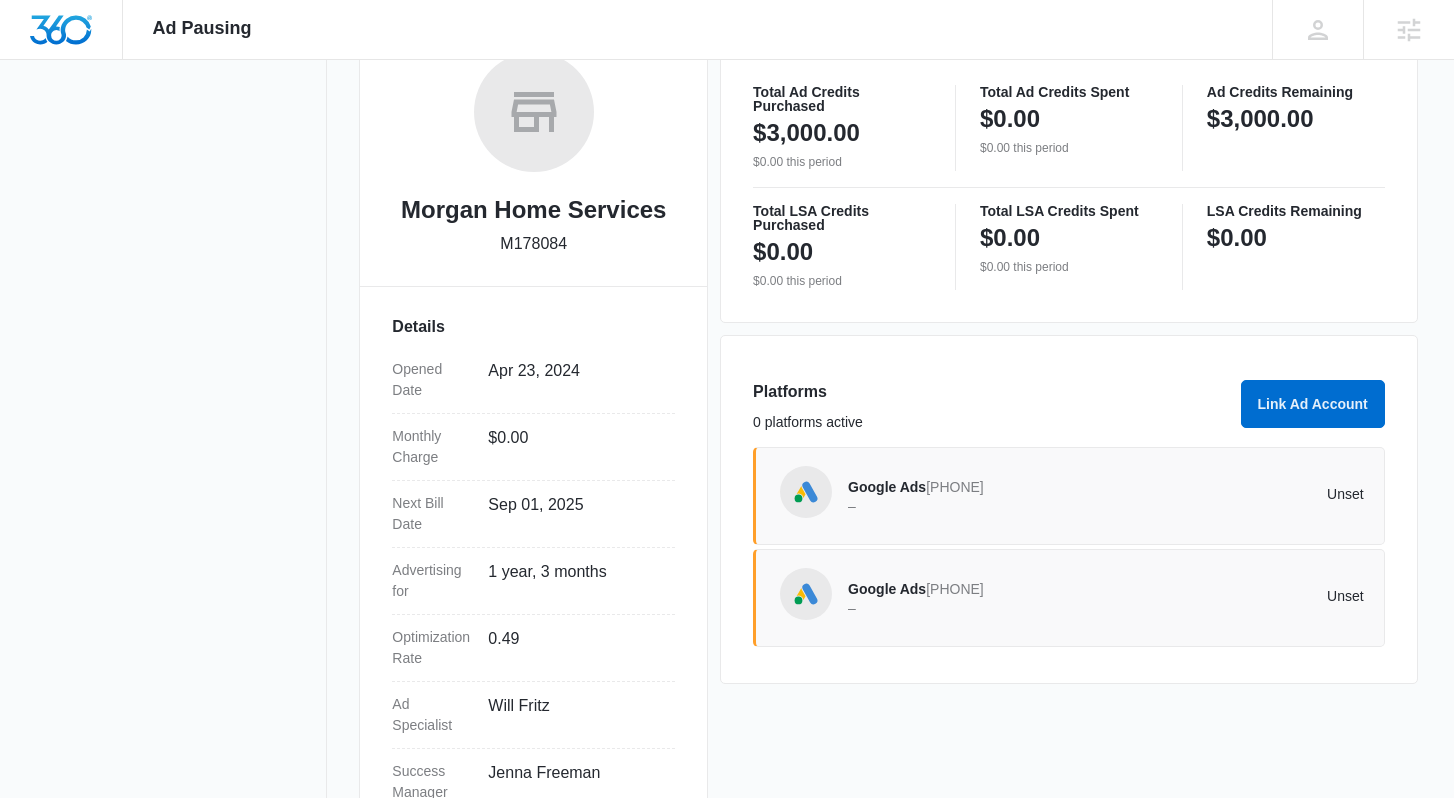 scroll, scrollTop: 337, scrollLeft: 0, axis: vertical 